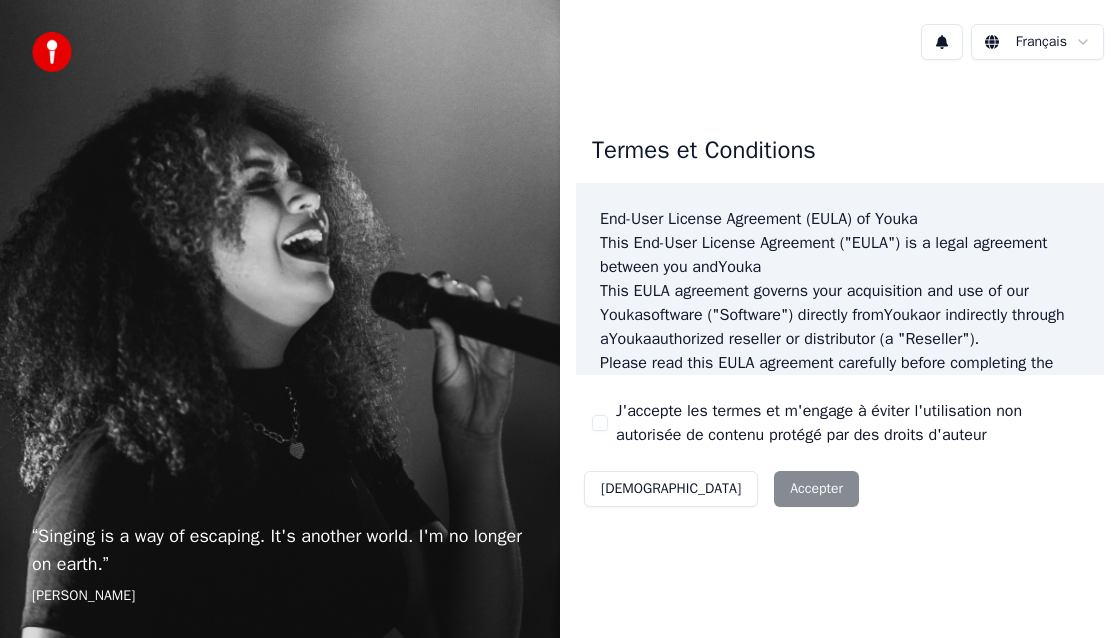scroll, scrollTop: 0, scrollLeft: 0, axis: both 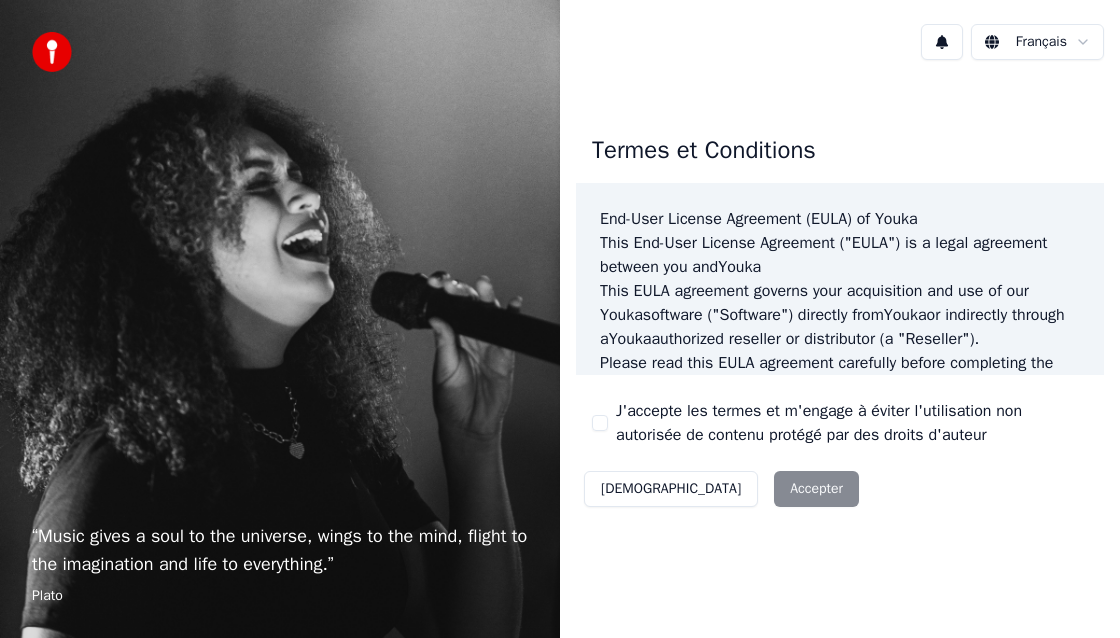 click on "Décliner Accepter" at bounding box center [721, 489] 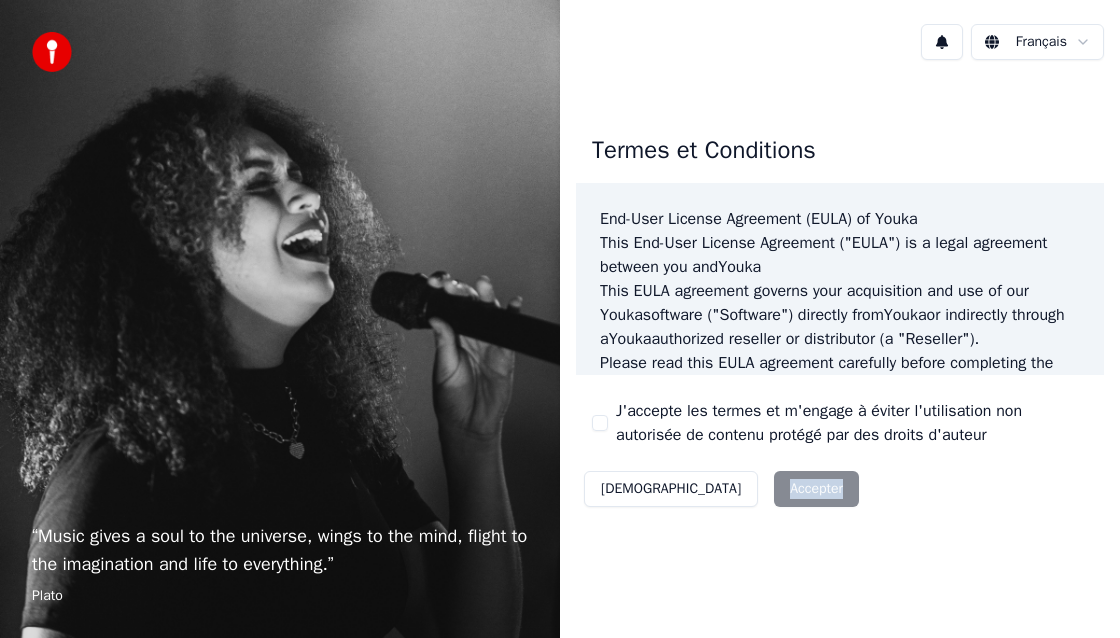 click on "Décliner Accepter" at bounding box center (721, 489) 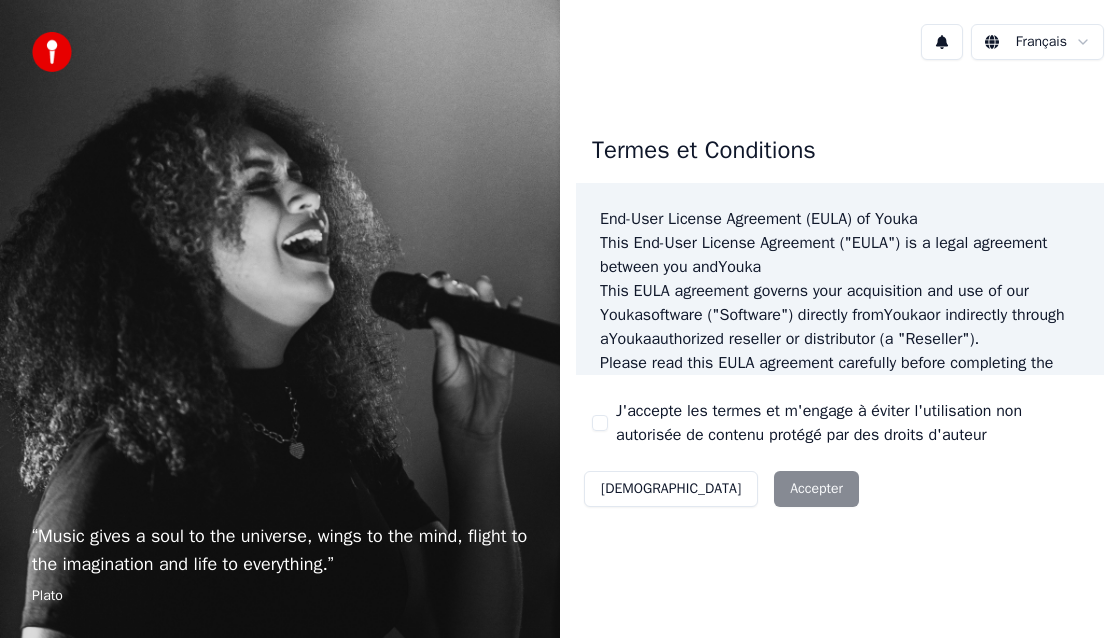 click on "“ Music gives a soul to the universe, wings to the mind, flight to the imagination and life to everything. ” [PERSON_NAME]" at bounding box center (280, 319) 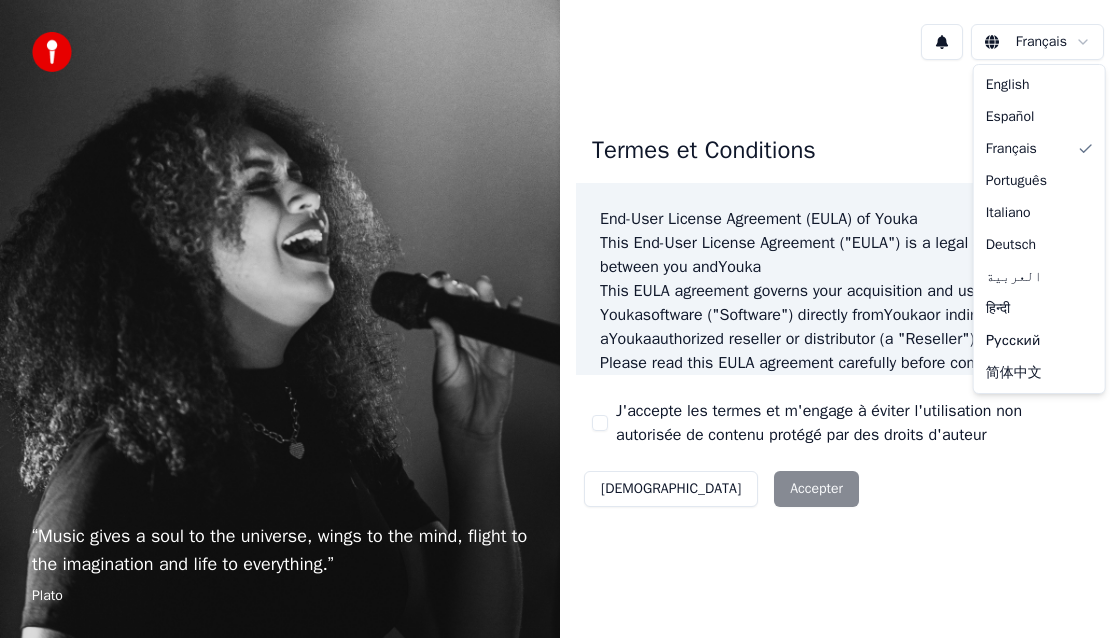 click on "“ Music gives a soul to the universe, wings to the mind, flight to the imagination and life to everything. ” Plato Français Termes et Conditions End-User License Agreement ([PERSON_NAME]) of   Youka This End-User License Agreement ("[PERSON_NAME]") is a legal agreement between you and  Youka This [PERSON_NAME] agreement governs your acquisition and use of our   Youka  software ("Software") directly from  Youka  or indirectly through a  Youka  authorized reseller or distributor (a "Reseller"). Please read this [PERSON_NAME] agreement carefully before completing the installation process and using the   Youka  software. It provides a license to use the  Youka  software and contains warranty information and liability disclaimers. If you register for a free trial of the   Youka  software, this [PERSON_NAME] agreement will also govern that trial. By clicking "accept" or installing and/or using the  Youka   software, you are confirming your acceptance of the Software and agreeing to become bound by the terms of this [PERSON_NAME] agreement.   [PERSON_NAME]    for" at bounding box center (560, 319) 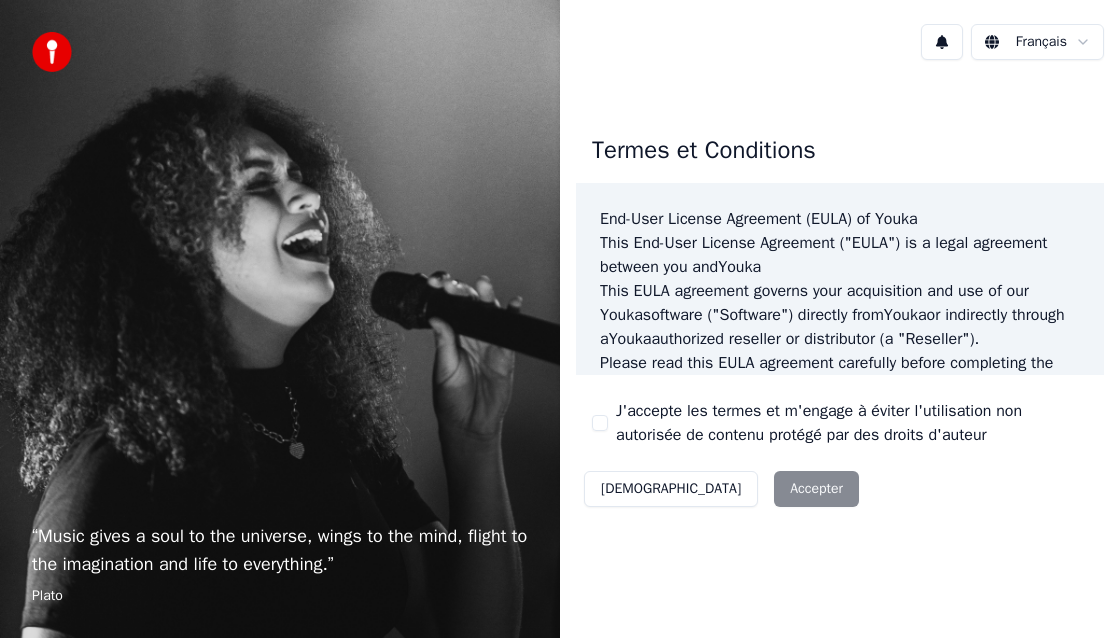 click on "Décliner Accepter" at bounding box center [721, 489] 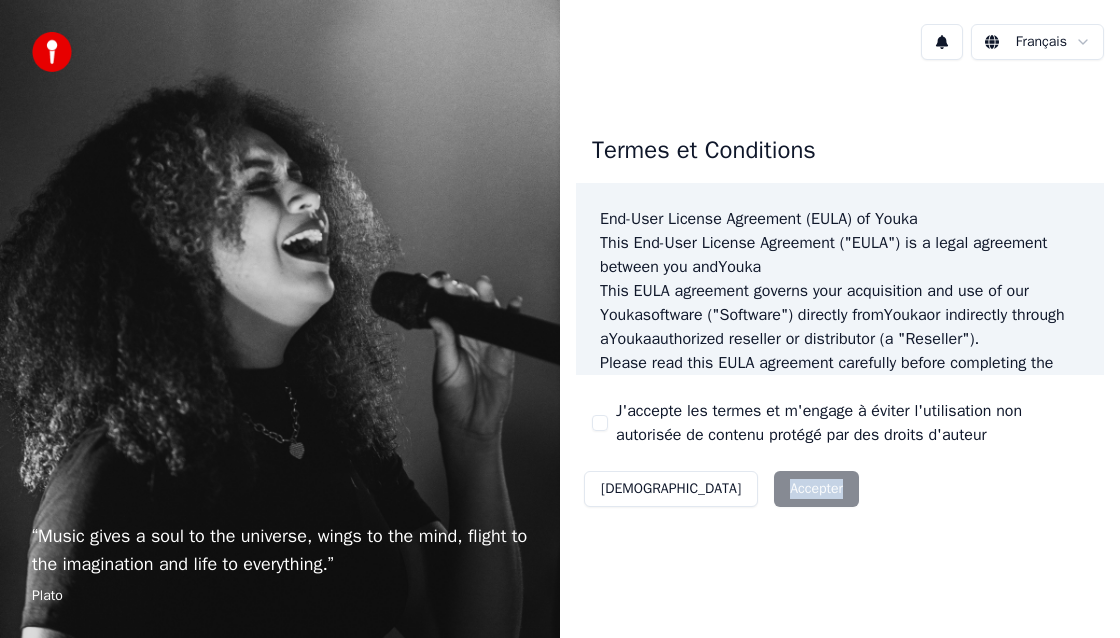 click on "Décliner Accepter" at bounding box center [721, 489] 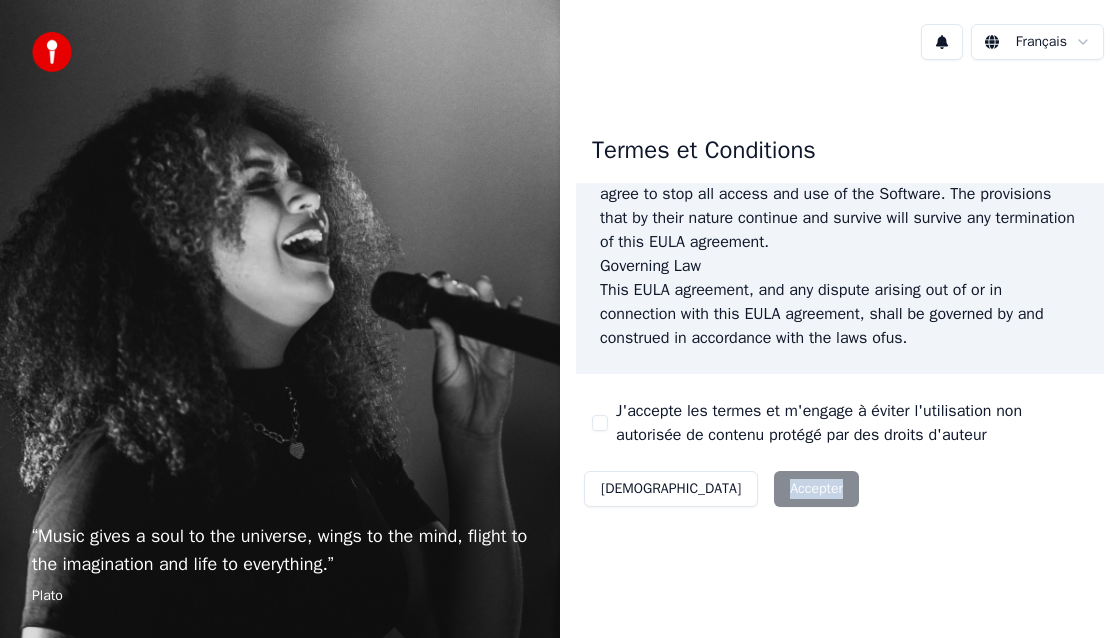 scroll, scrollTop: 1632, scrollLeft: 0, axis: vertical 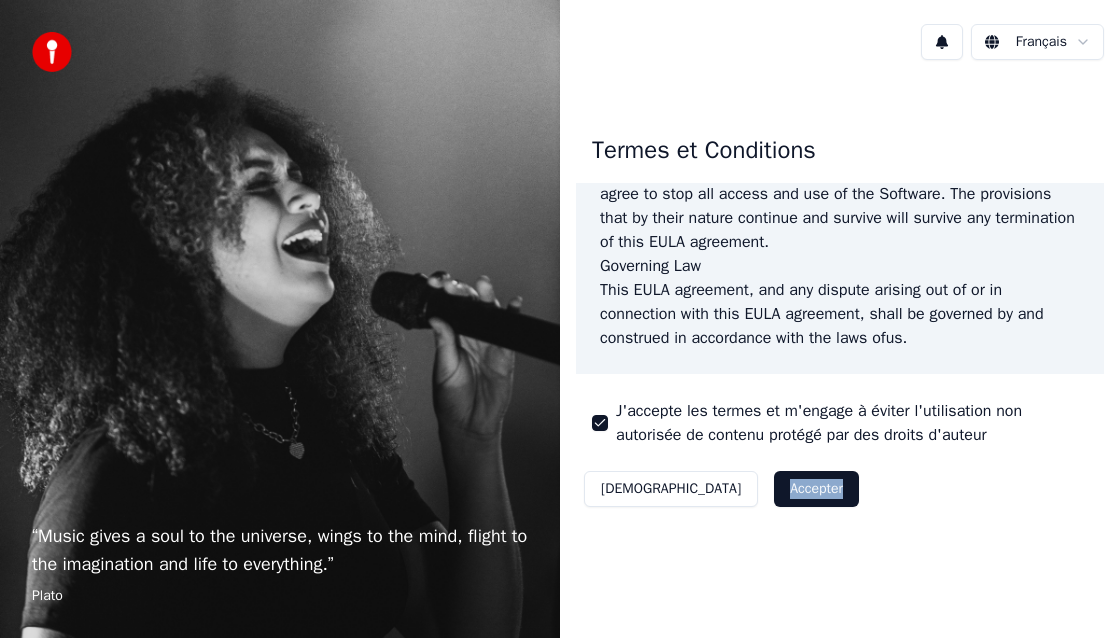 click on "Accepter" at bounding box center [816, 489] 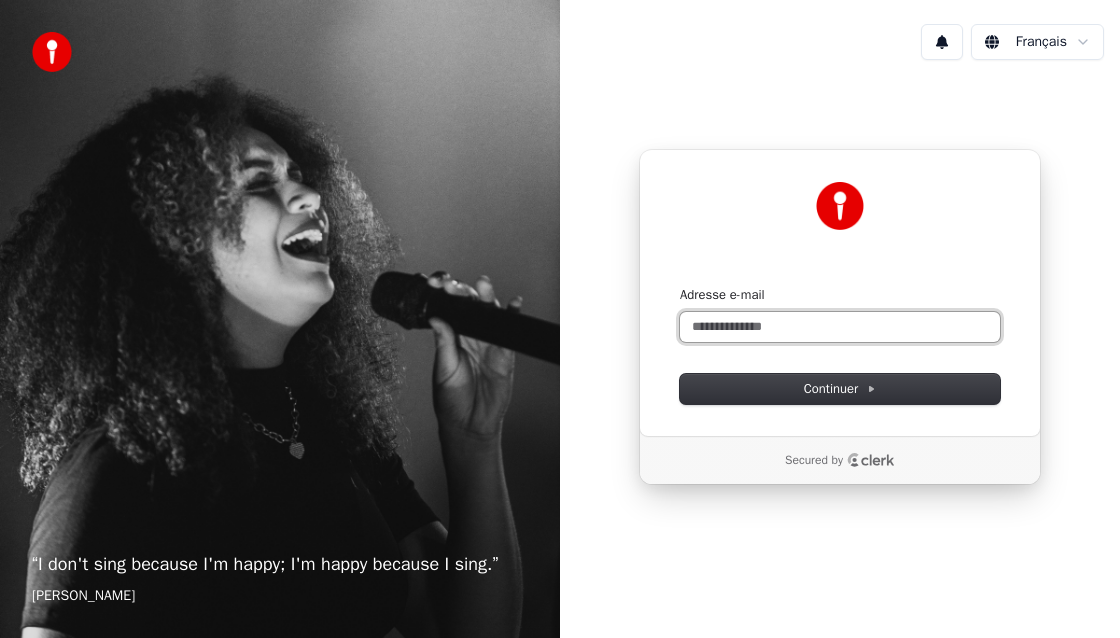 click on "Adresse e-mail" at bounding box center [840, 327] 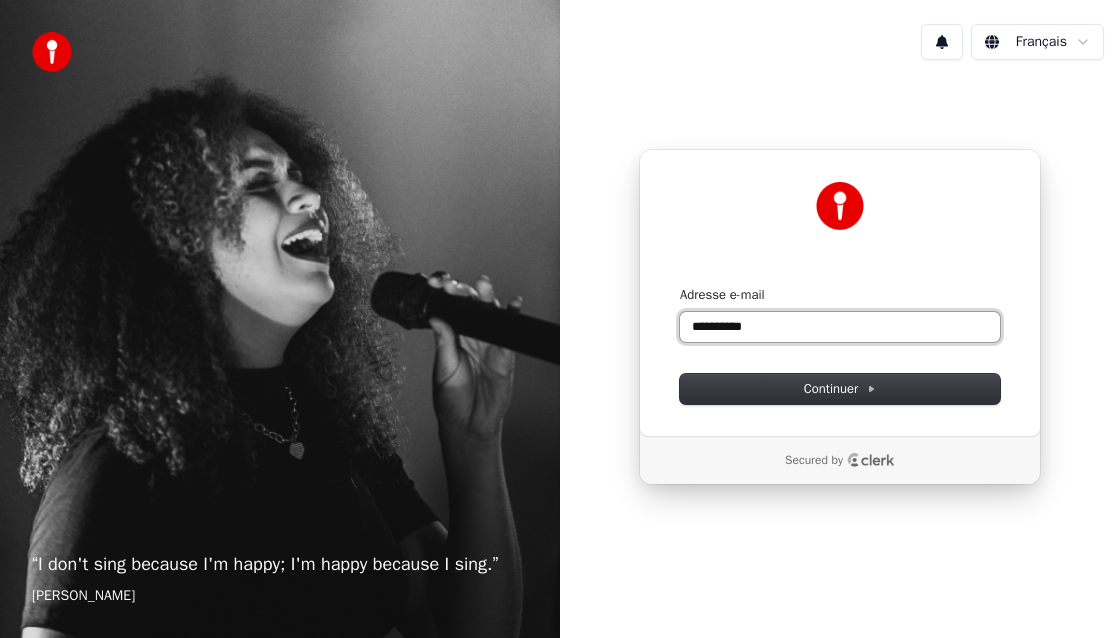 click on "**********" at bounding box center (840, 327) 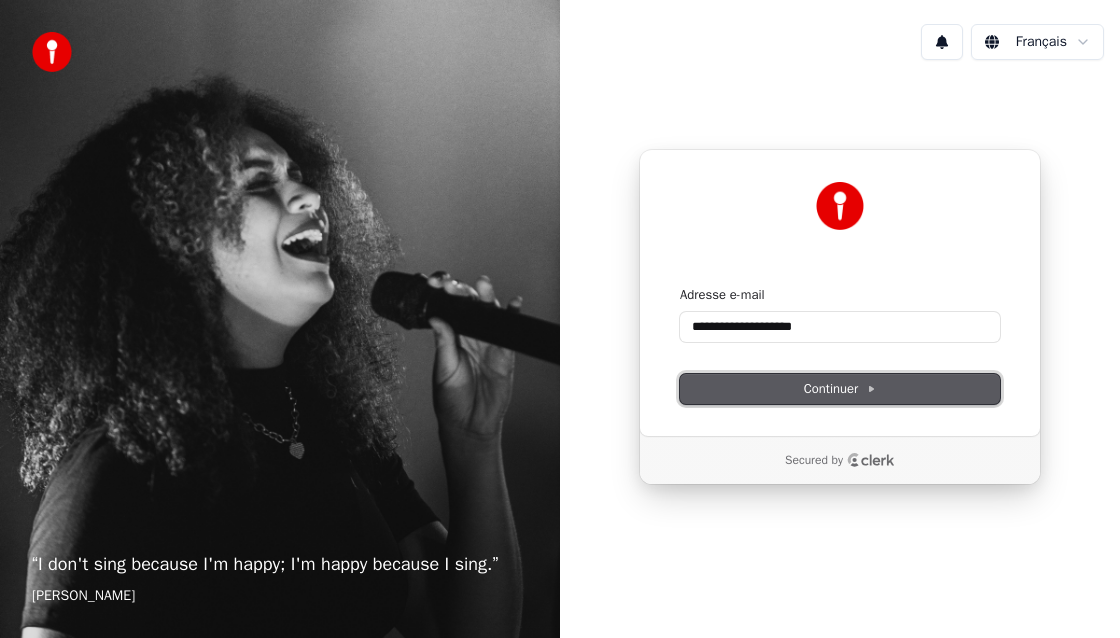 click on "Continuer" at bounding box center [840, 389] 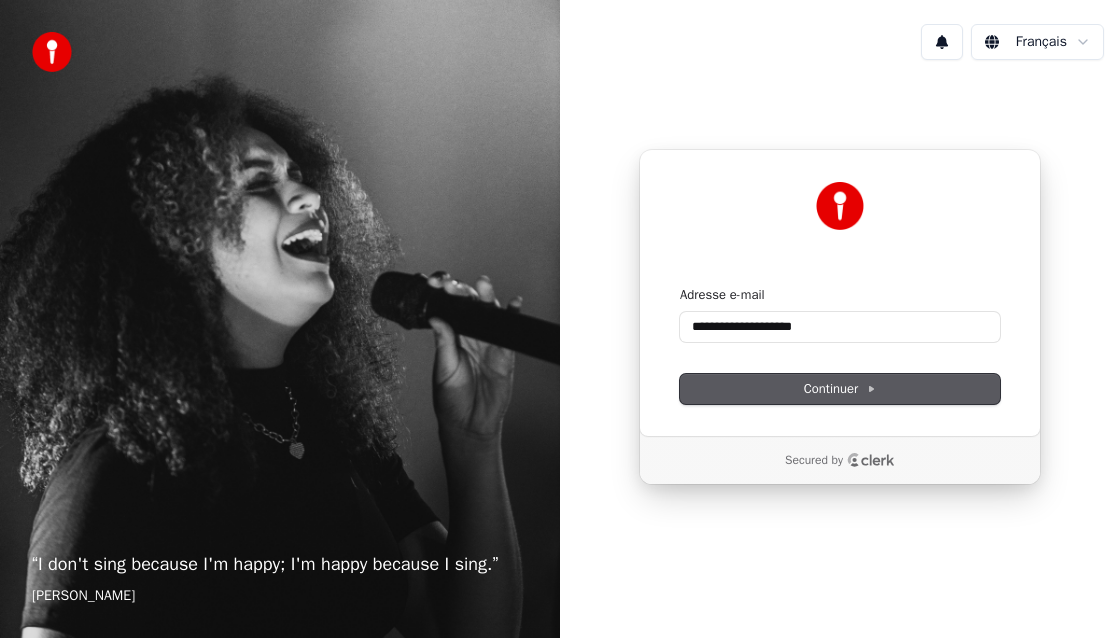 type on "**********" 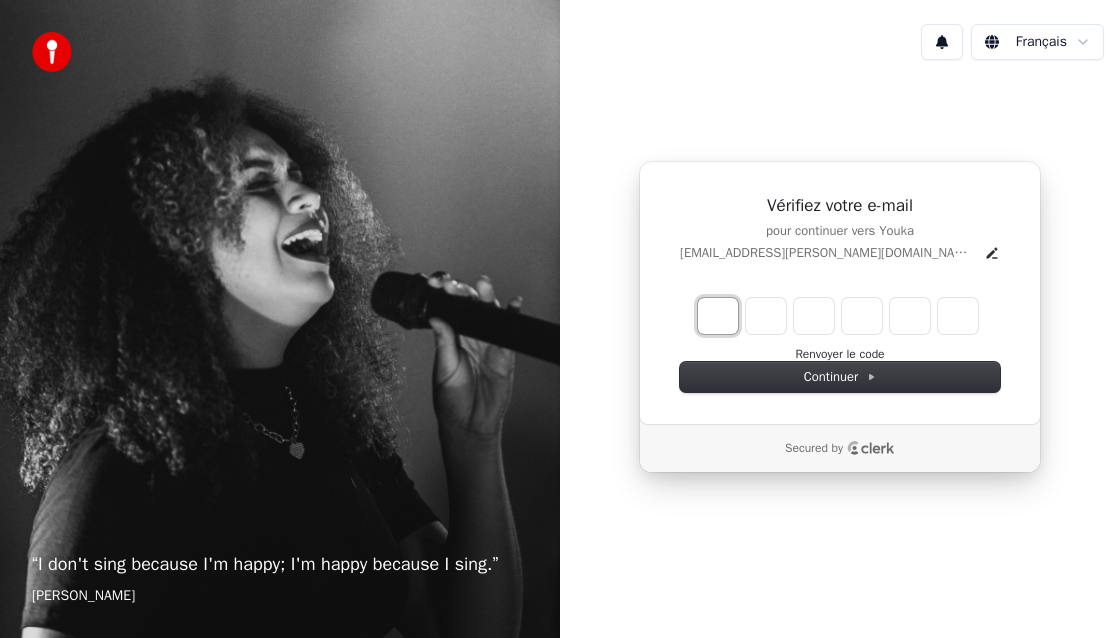 click at bounding box center [718, 316] 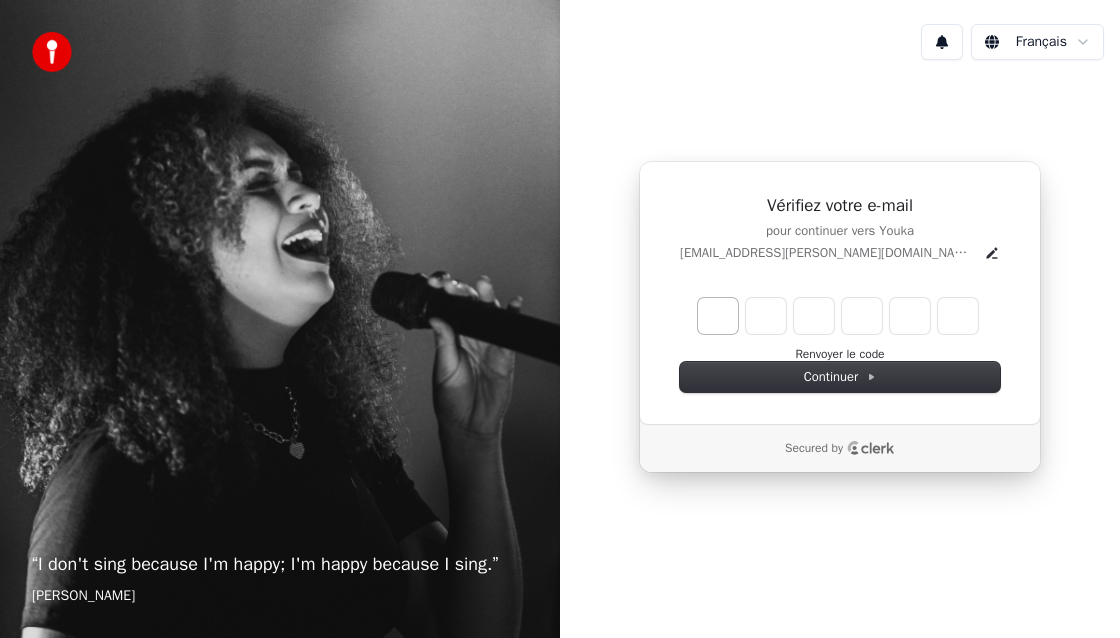 type on "******" 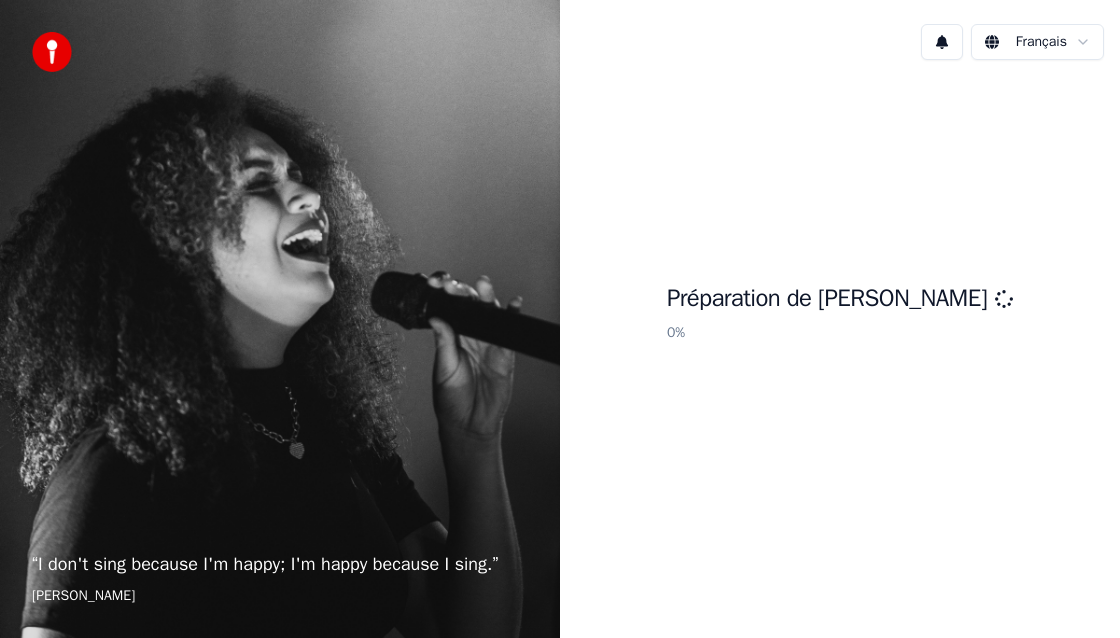 click on "Préparation de Youka 0 %" at bounding box center (840, 317) 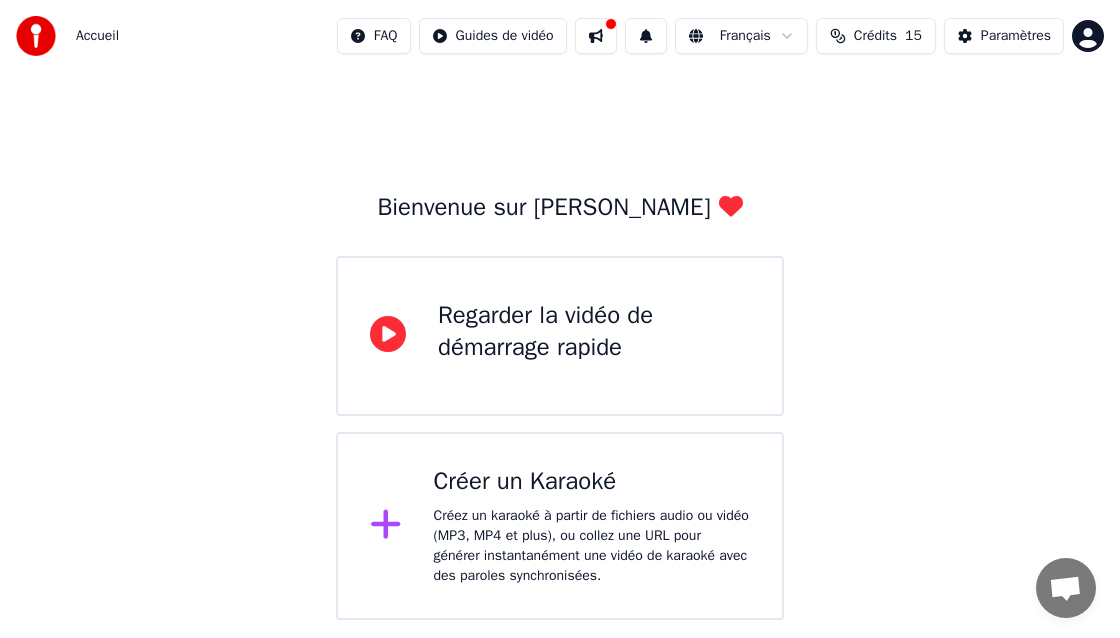 click on "Créer un Karaoké Créez un karaoké à partir de fichiers audio ou vidéo (MP3, MP4 et plus), ou collez une URL pour générer instantanément une vidéo de karaoké avec des paroles synchronisées." at bounding box center [560, 526] 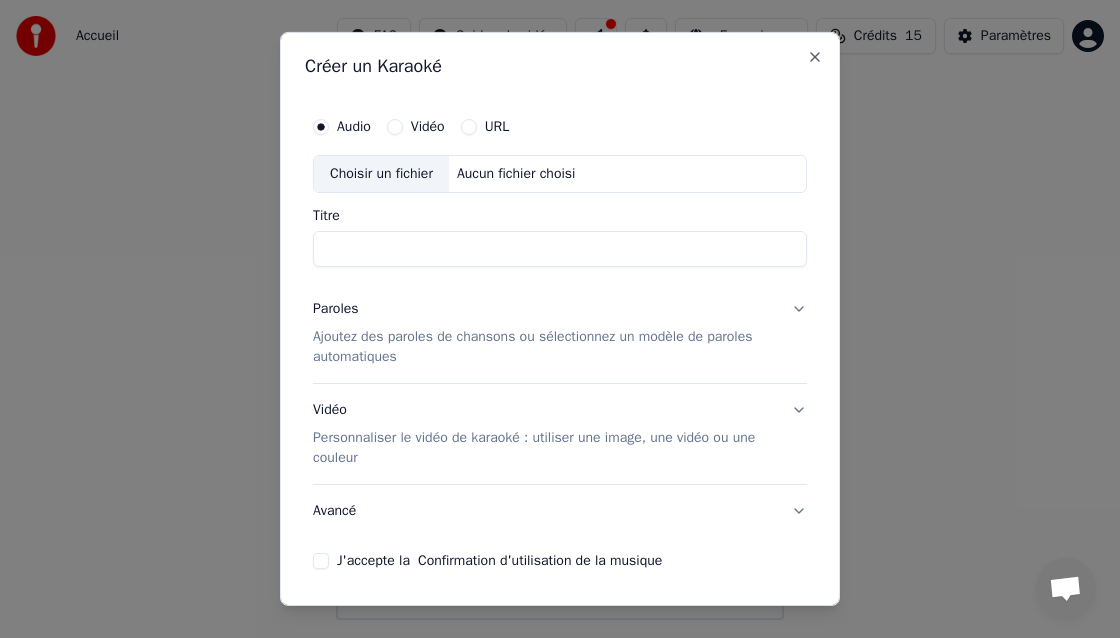 click on "Titre" at bounding box center [560, 249] 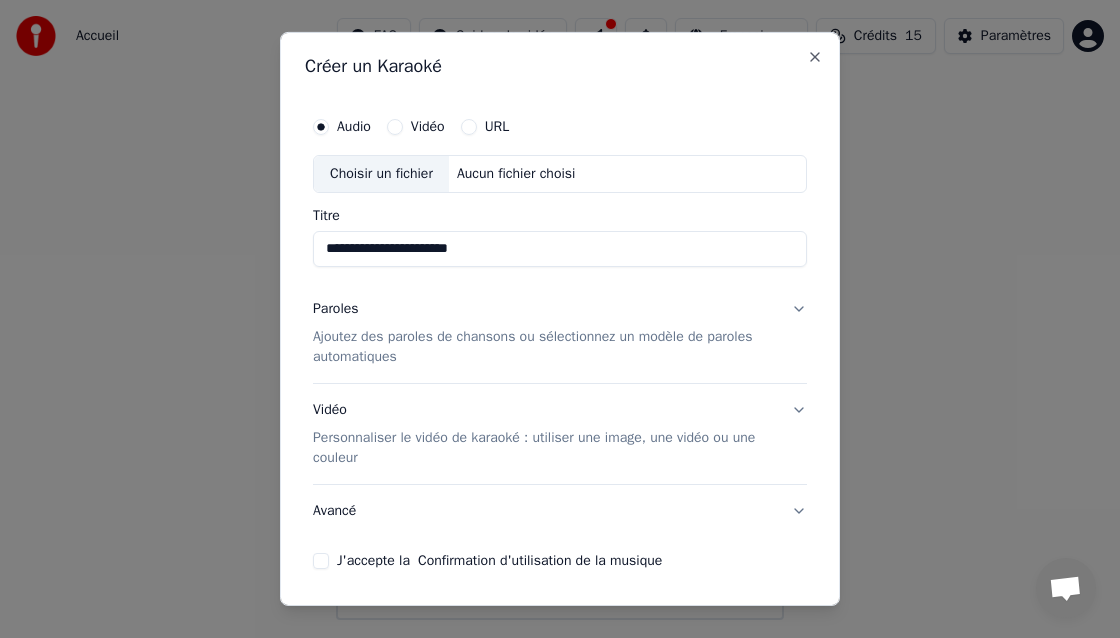 type on "**********" 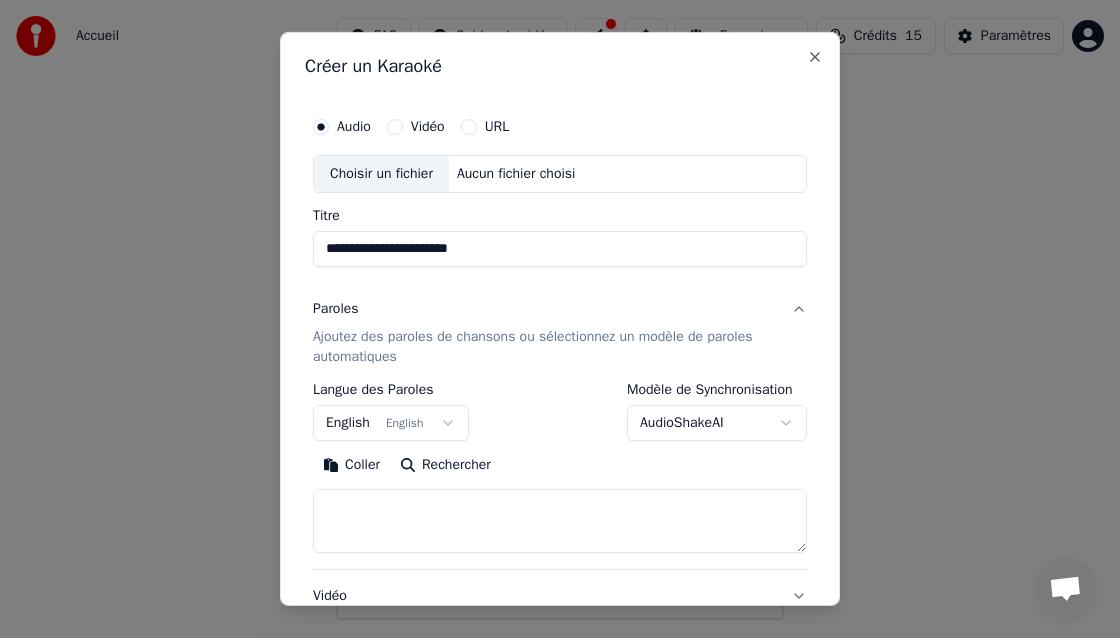 click on "English English" at bounding box center [391, 423] 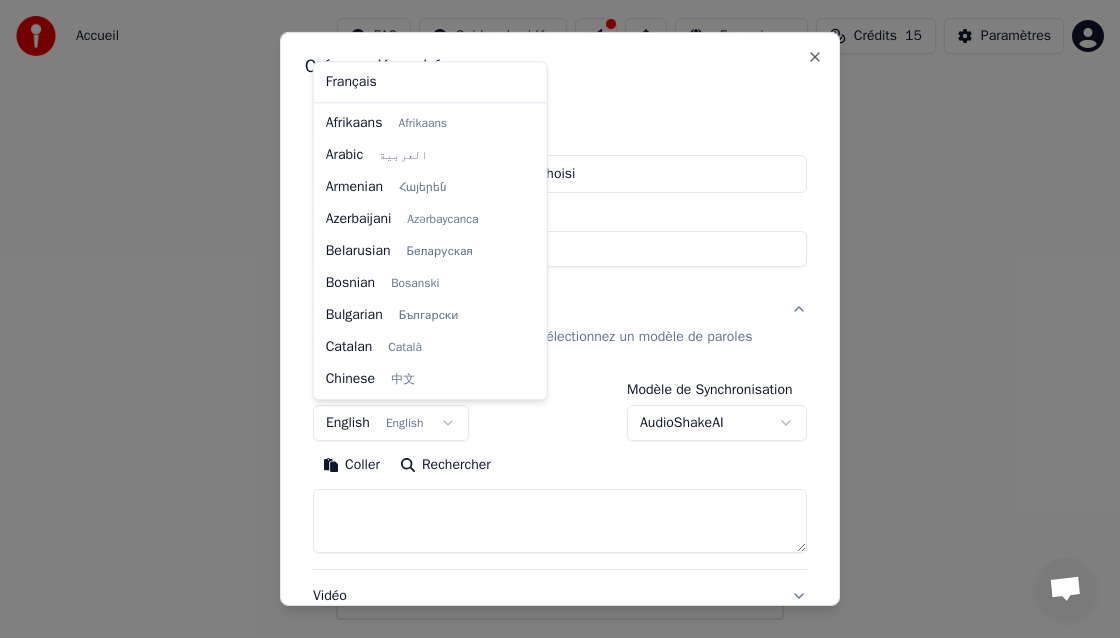 scroll, scrollTop: 160, scrollLeft: 0, axis: vertical 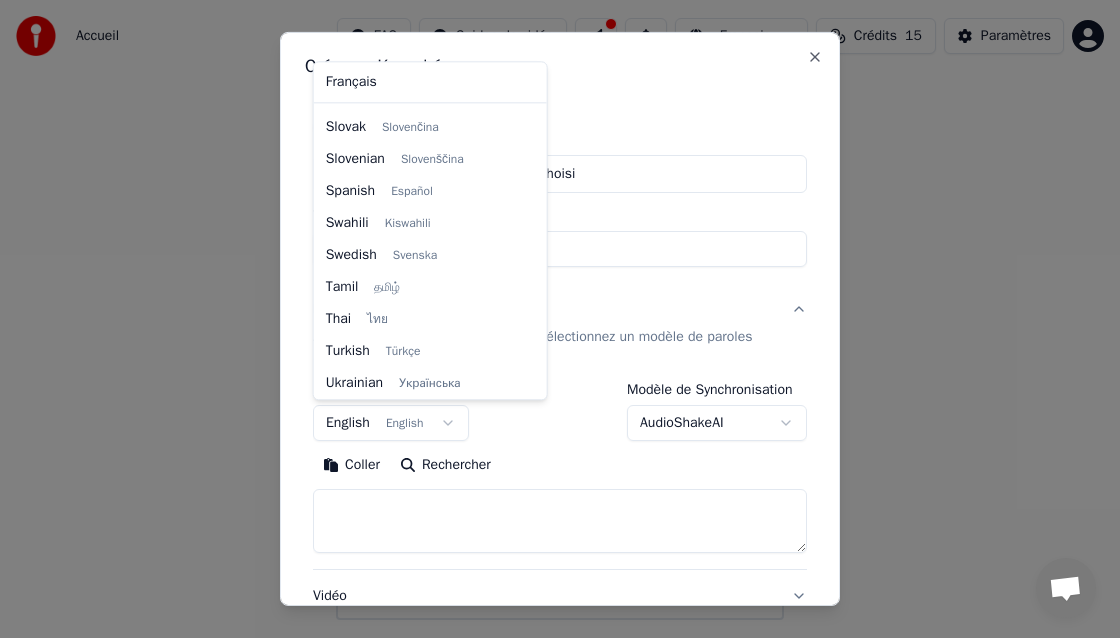 click on "**********" at bounding box center [560, 310] 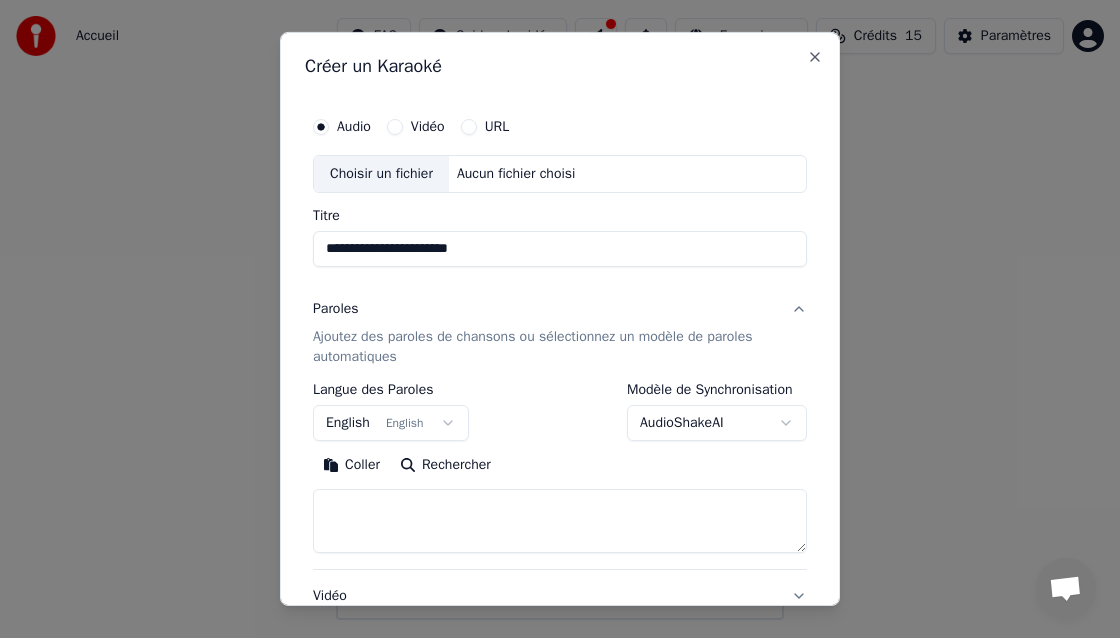 click on "Ajoutez des paroles de chansons ou sélectionnez un modèle de paroles automatiques" at bounding box center (544, 347) 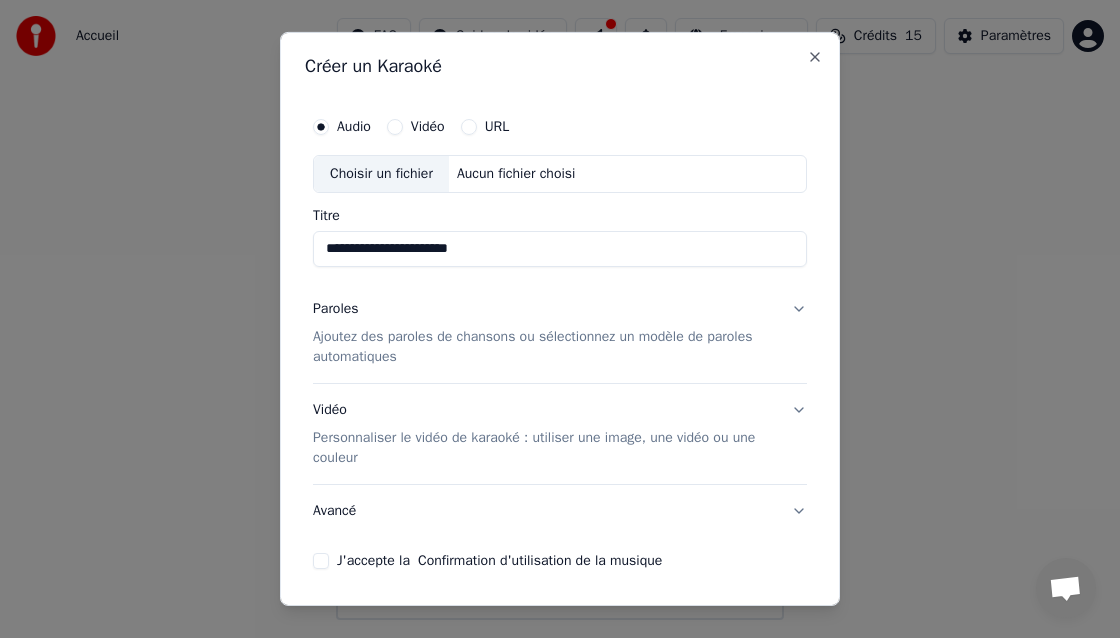 click on "Confirmation d'utilisation de la musique" at bounding box center (540, 561) 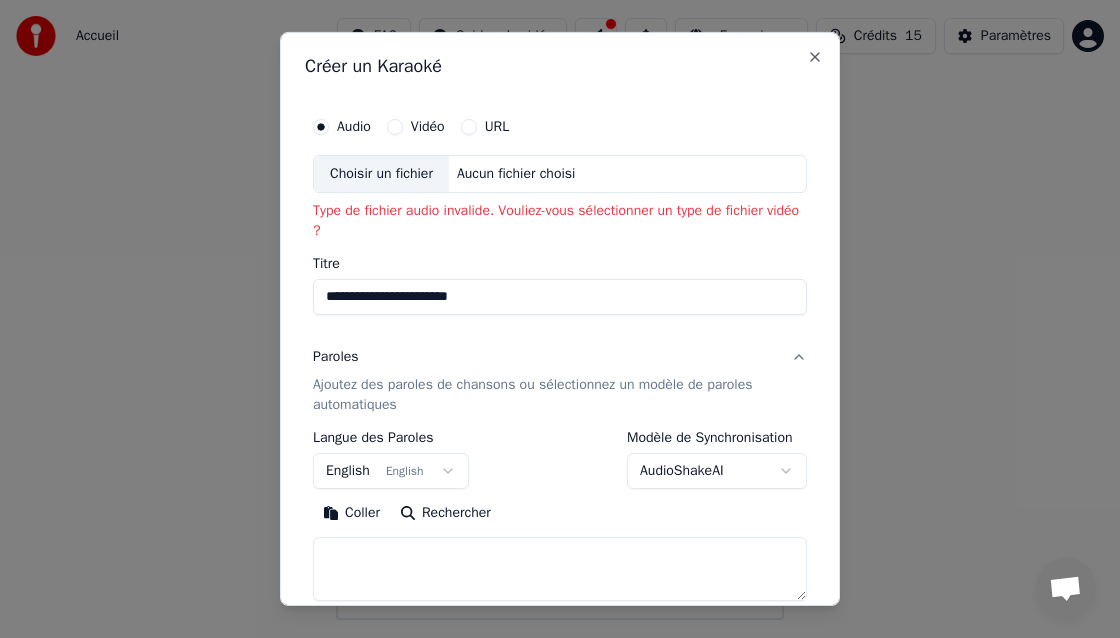 click on "Type de fichier audio invalide. Vouliez-vous sélectionner un type de fichier vidéo ?" at bounding box center [560, 221] 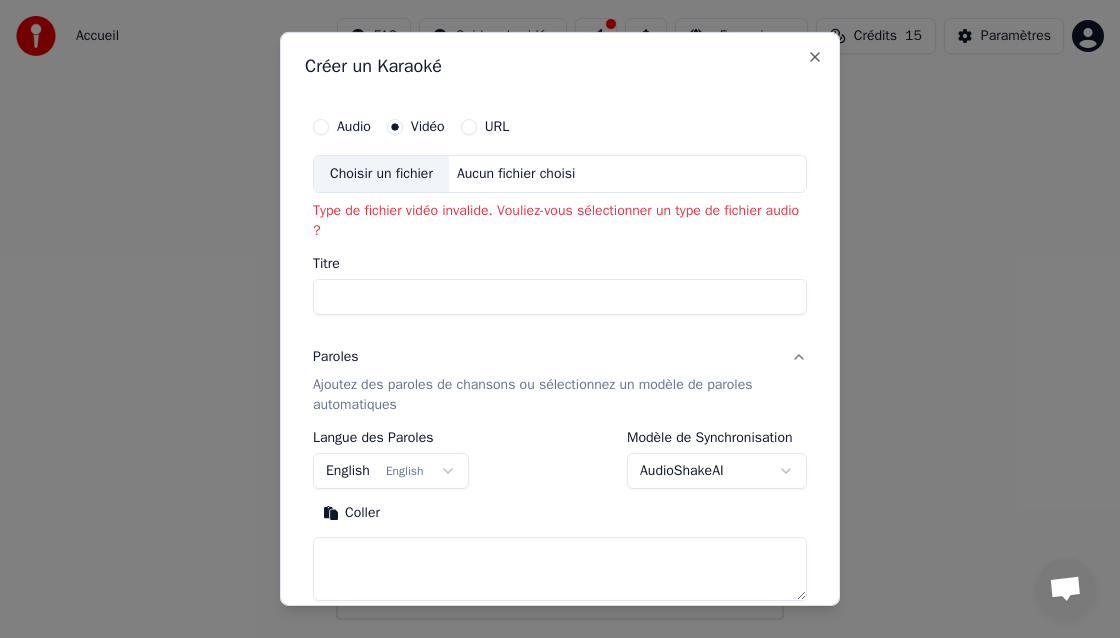 select 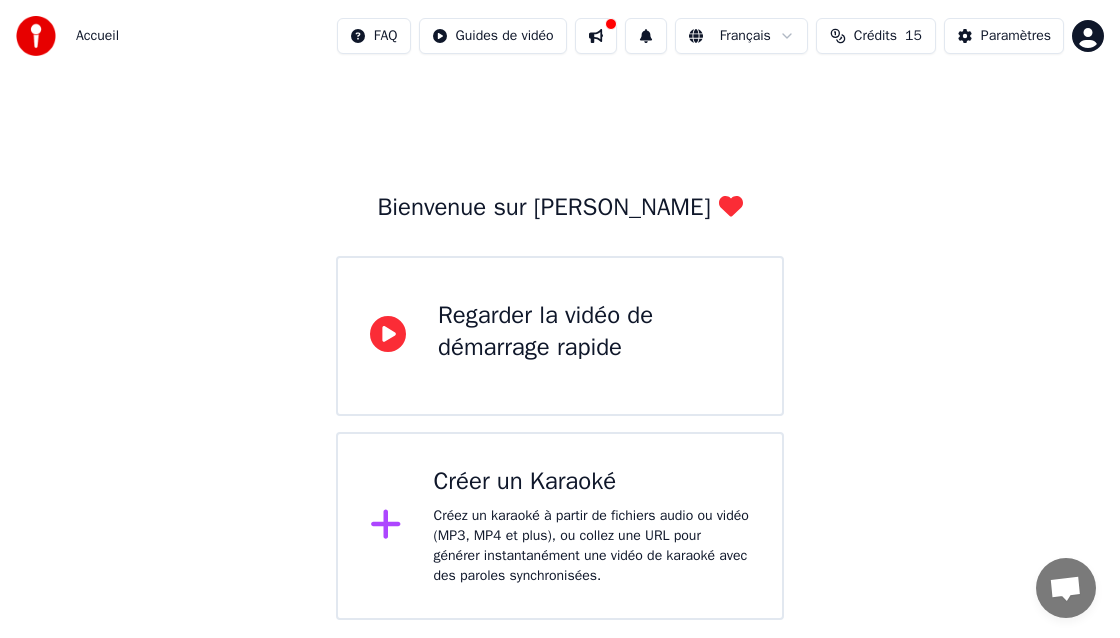 click 